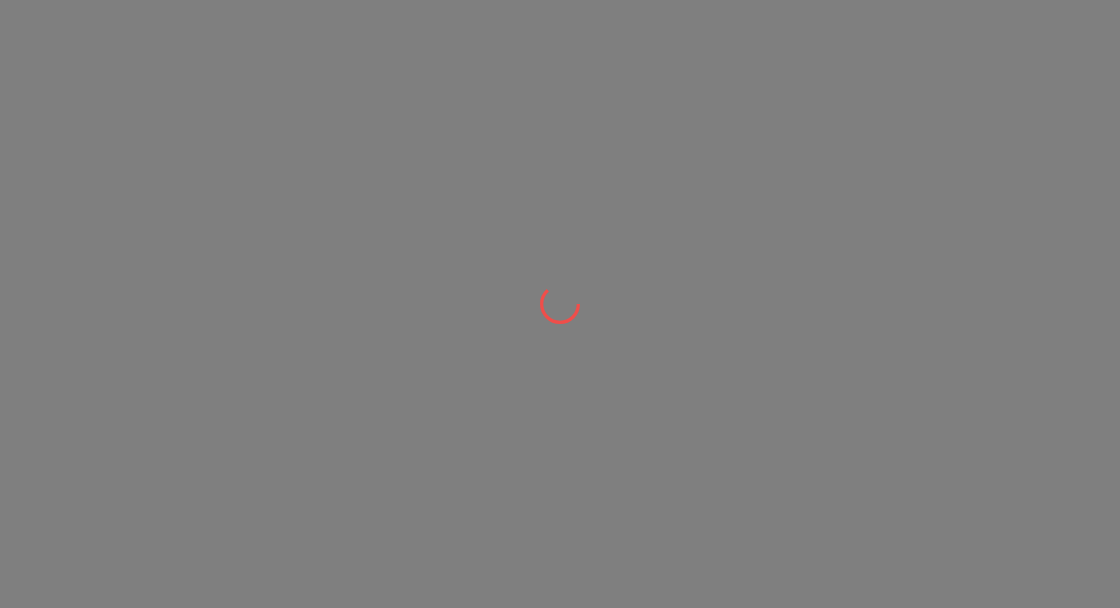 scroll, scrollTop: 0, scrollLeft: 0, axis: both 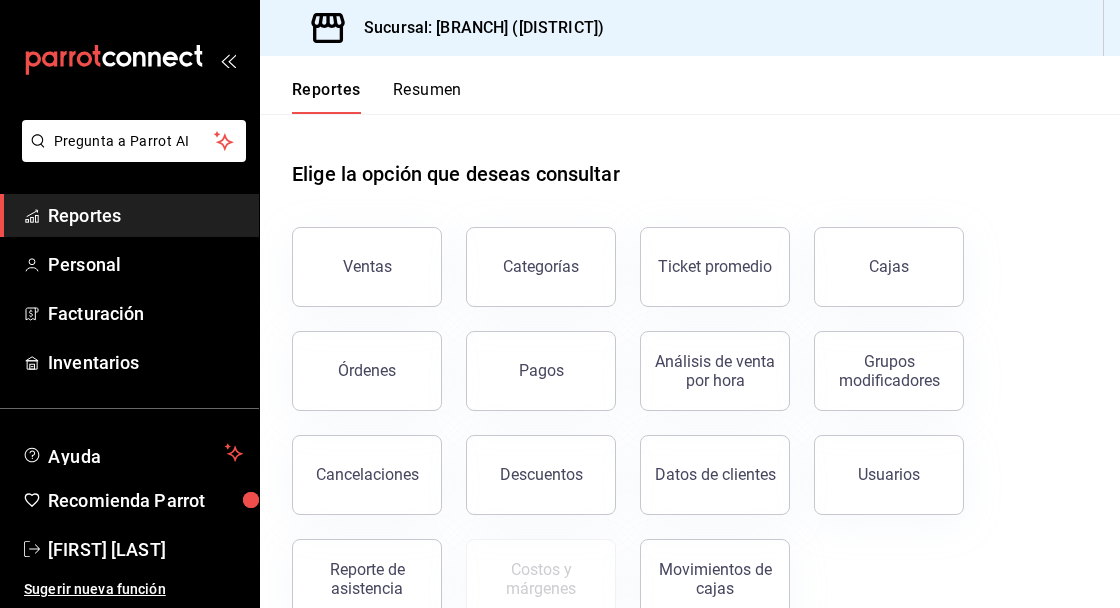 click on "Ventas" at bounding box center (367, 267) 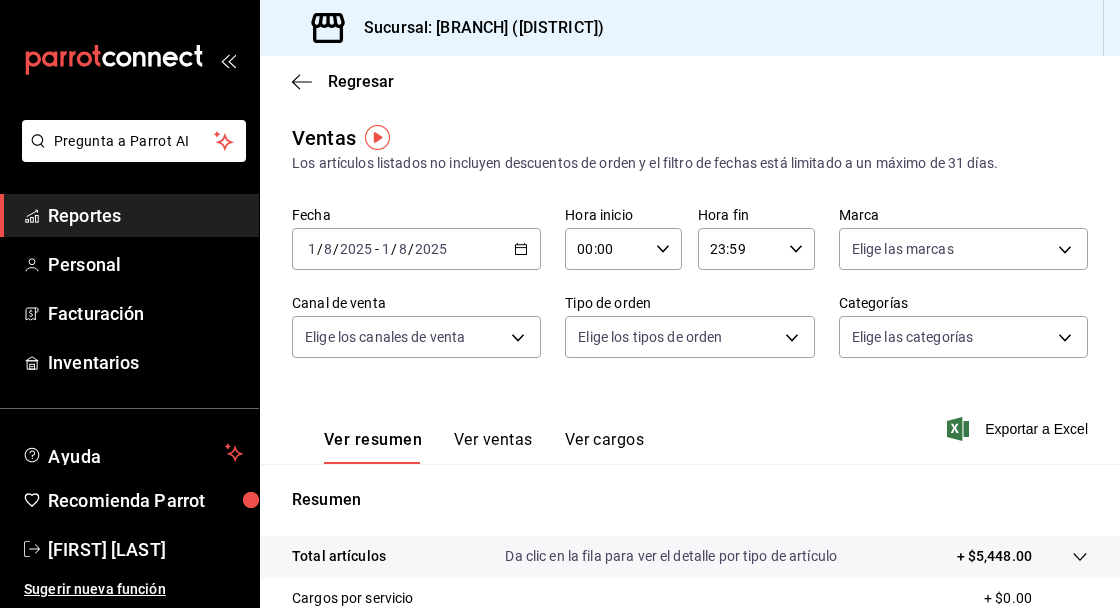 click 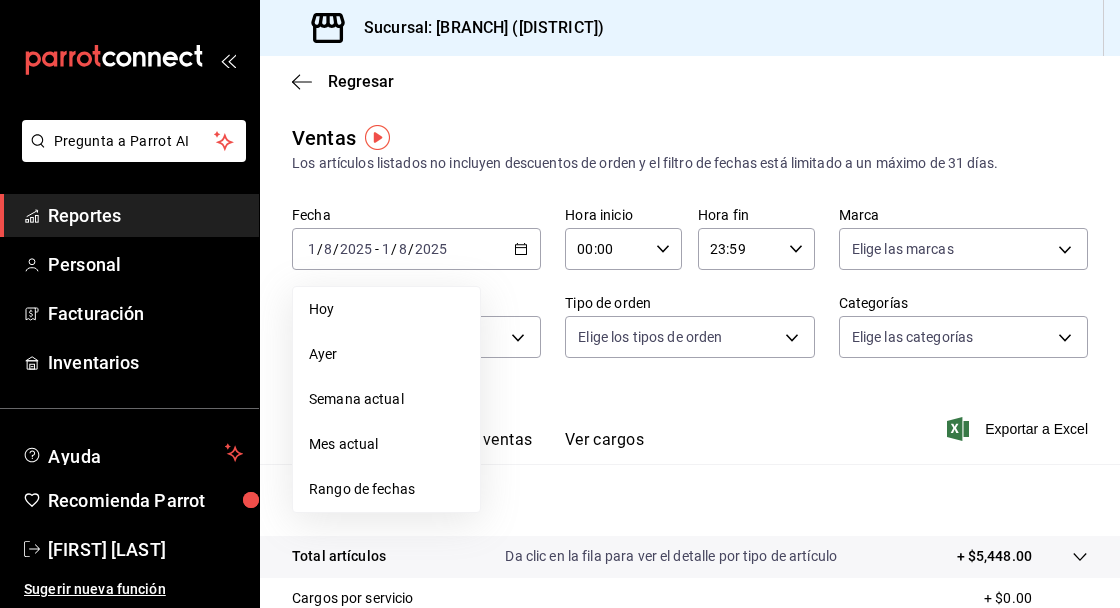 click on "Rango de fechas" at bounding box center (386, 489) 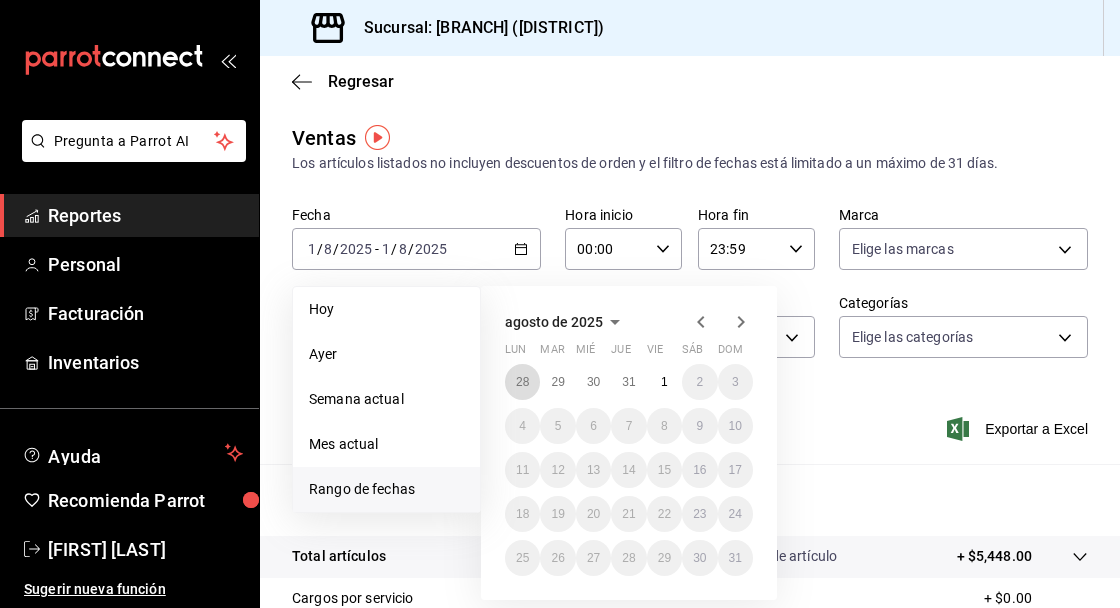 click on "28" at bounding box center (522, 382) 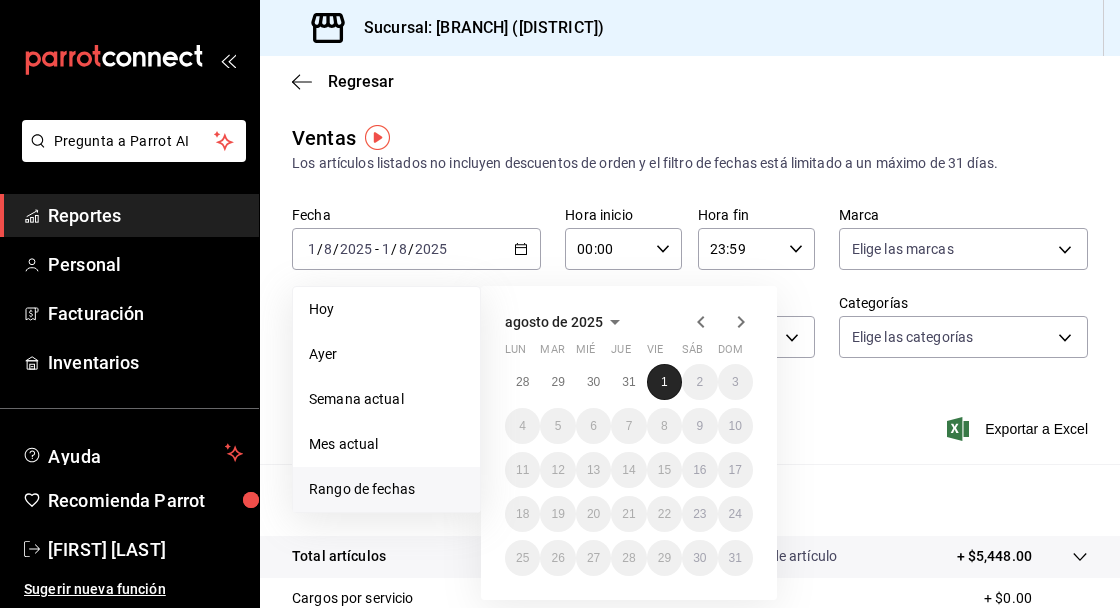 click on "1" at bounding box center [664, 382] 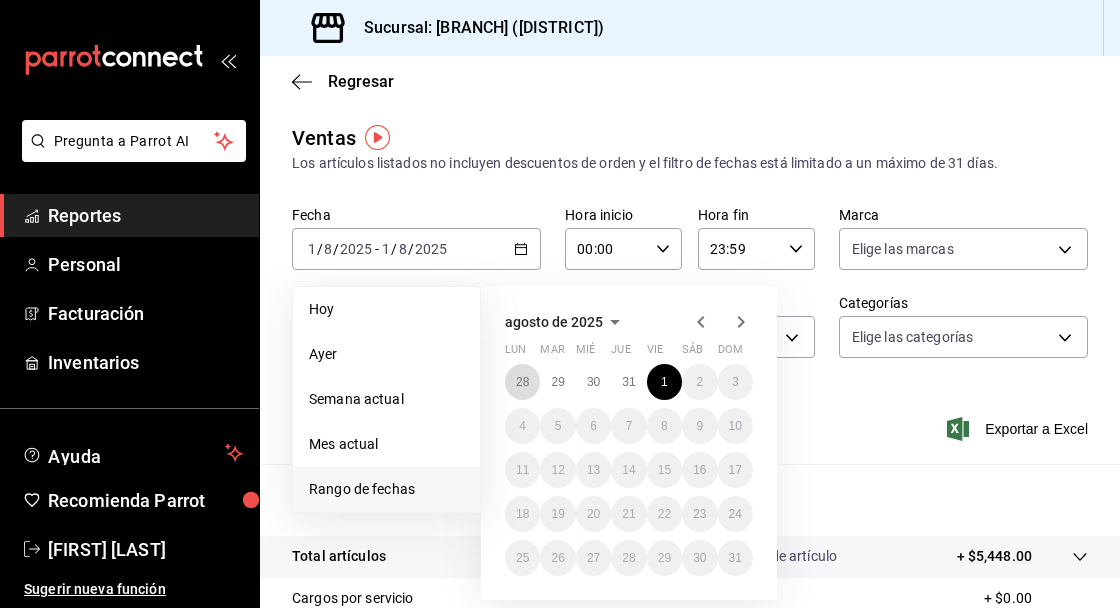 click on "28" at bounding box center [522, 382] 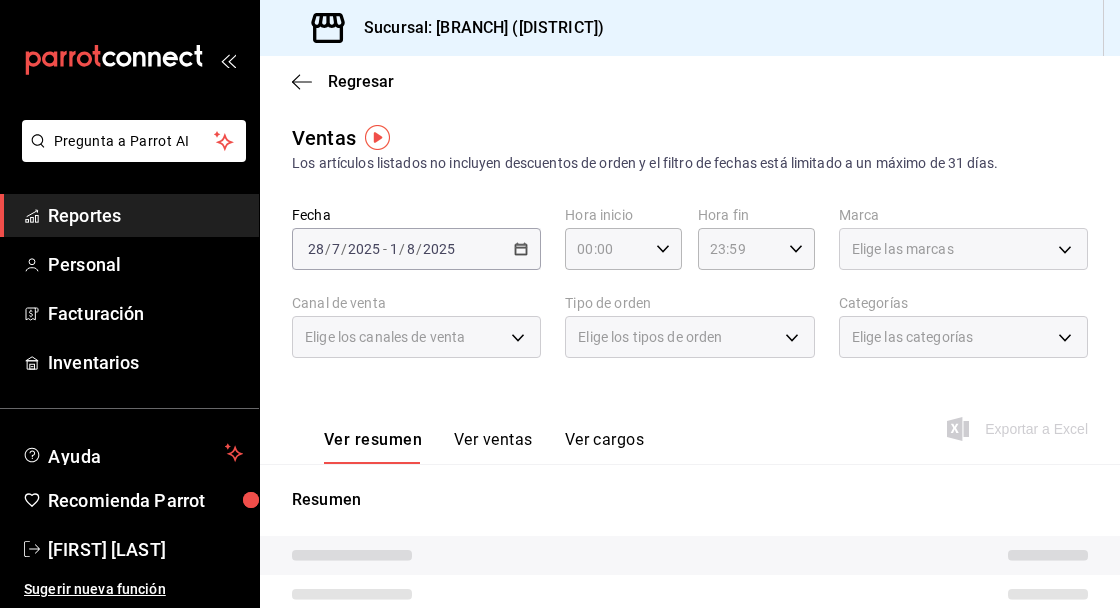 click 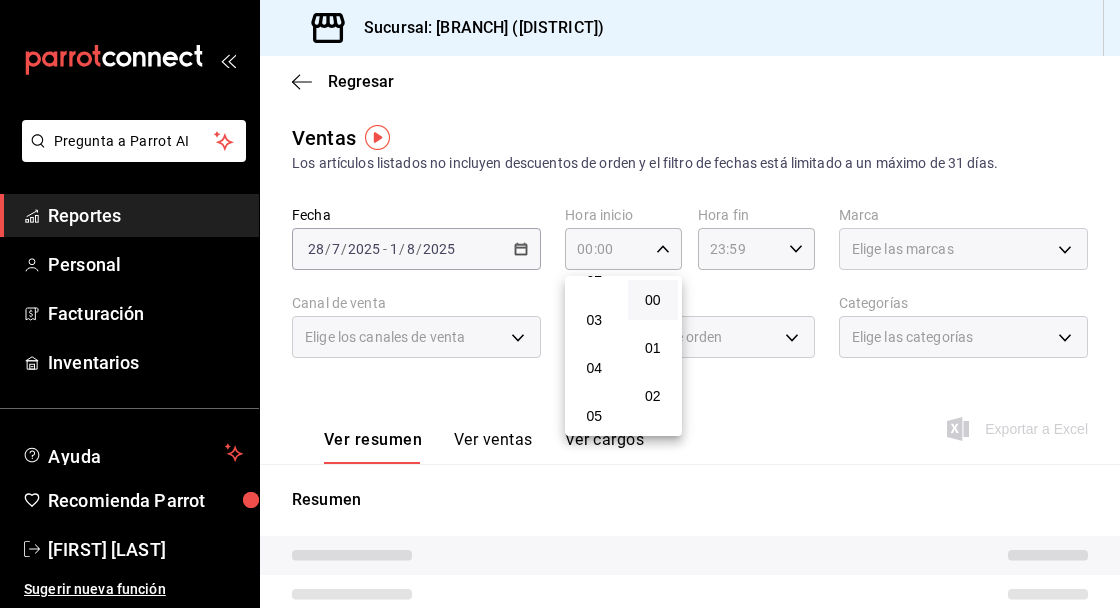 scroll, scrollTop: 132, scrollLeft: 0, axis: vertical 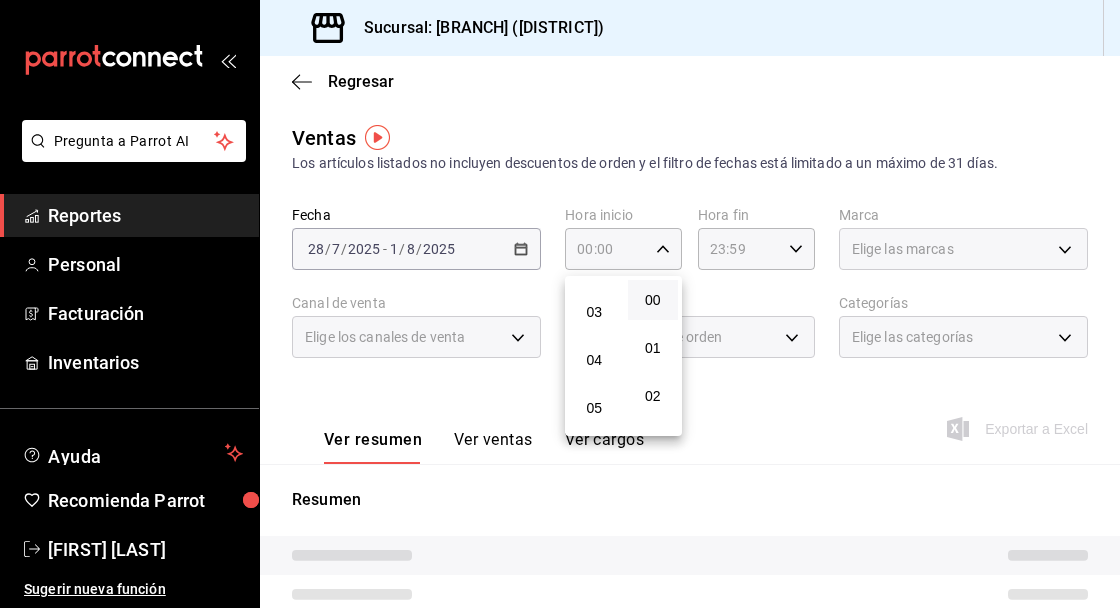 click on "05" at bounding box center (594, 408) 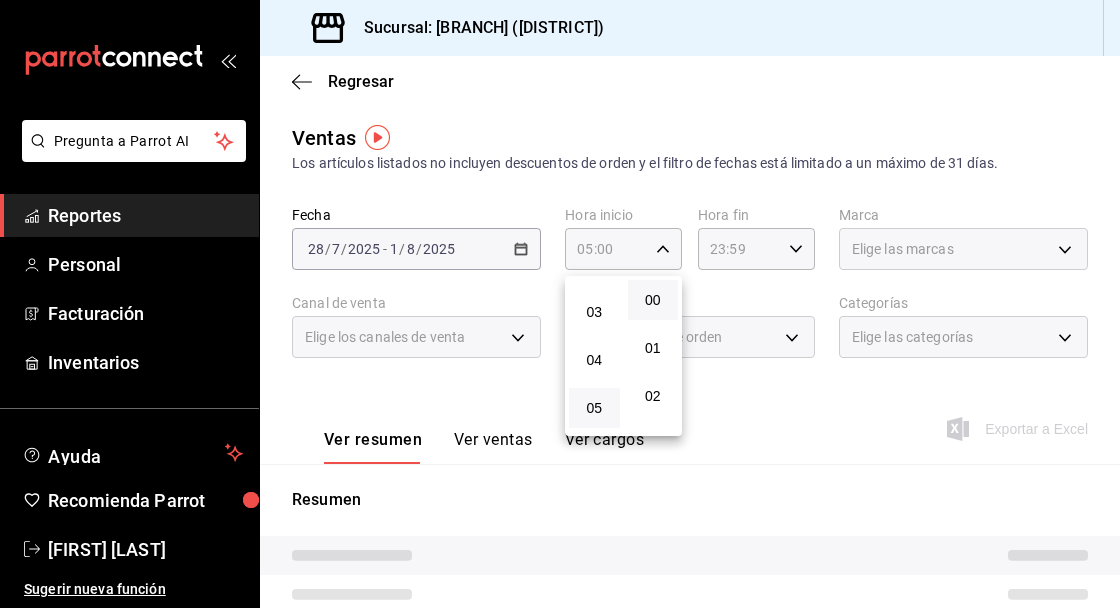 click at bounding box center [560, 304] 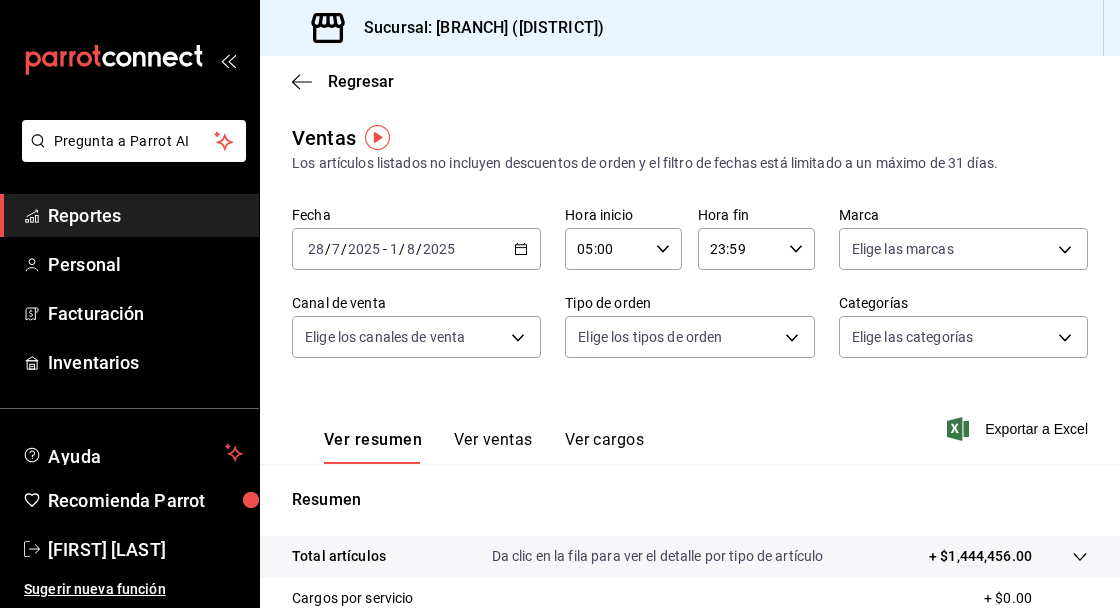 click 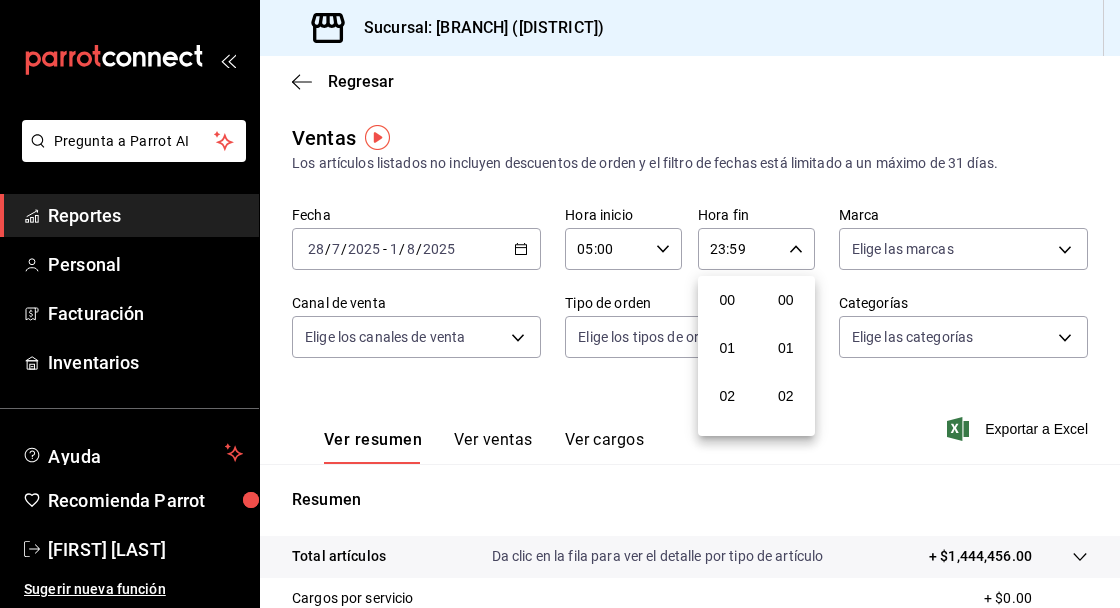 scroll, scrollTop: 1001, scrollLeft: 0, axis: vertical 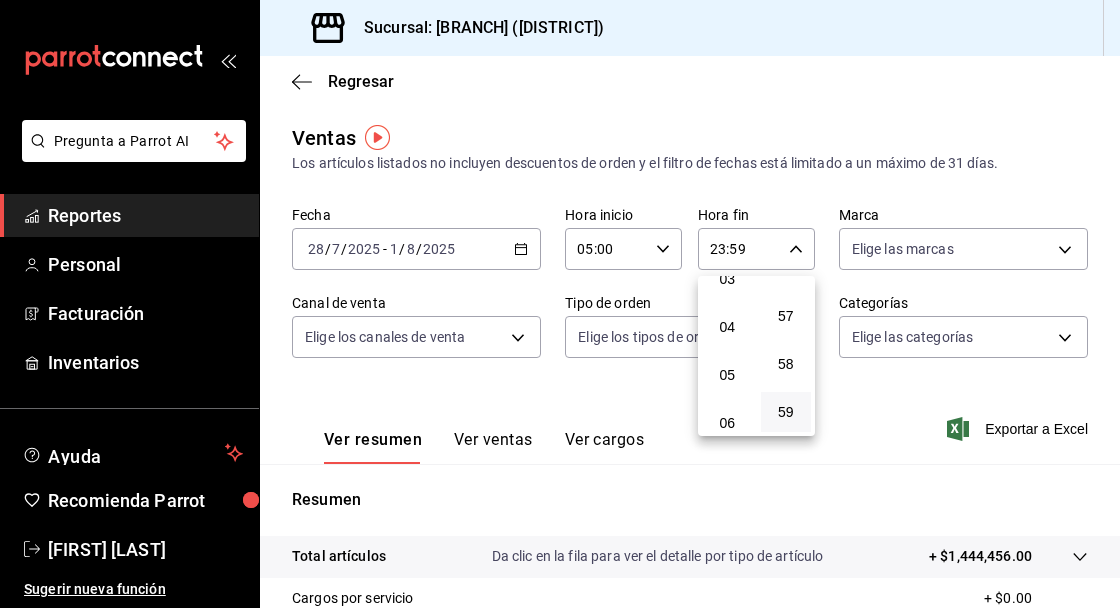 click on "04" at bounding box center [727, 327] 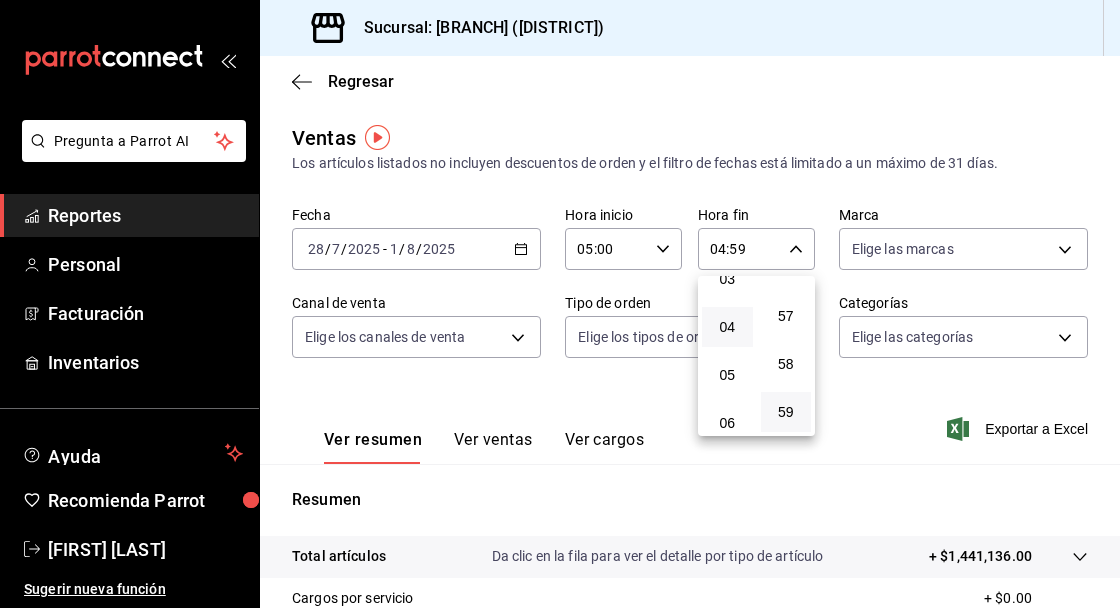 click at bounding box center [560, 304] 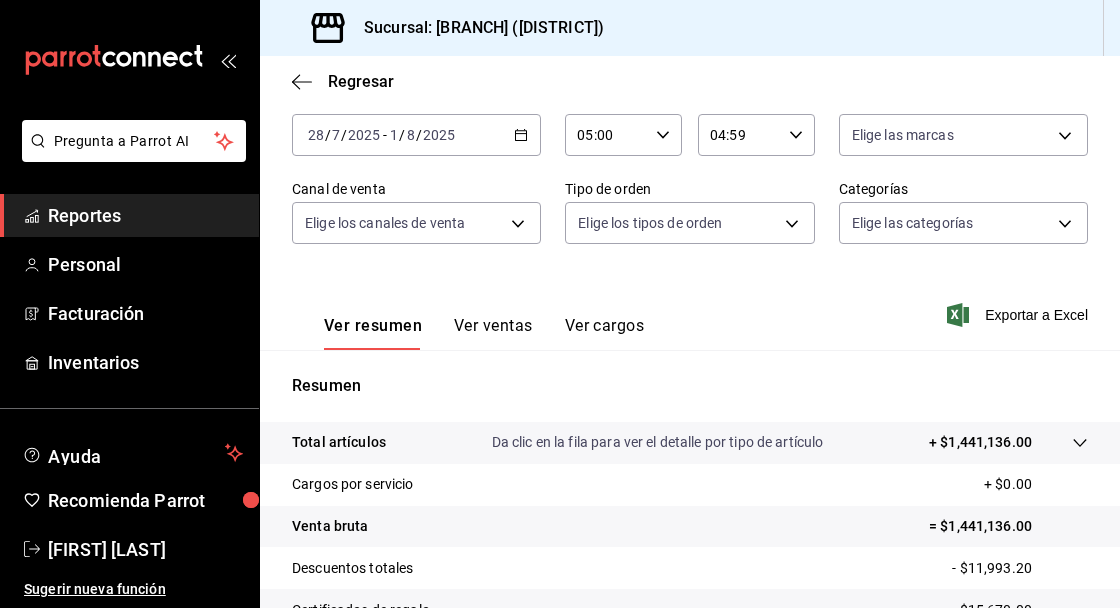 scroll, scrollTop: 254, scrollLeft: 0, axis: vertical 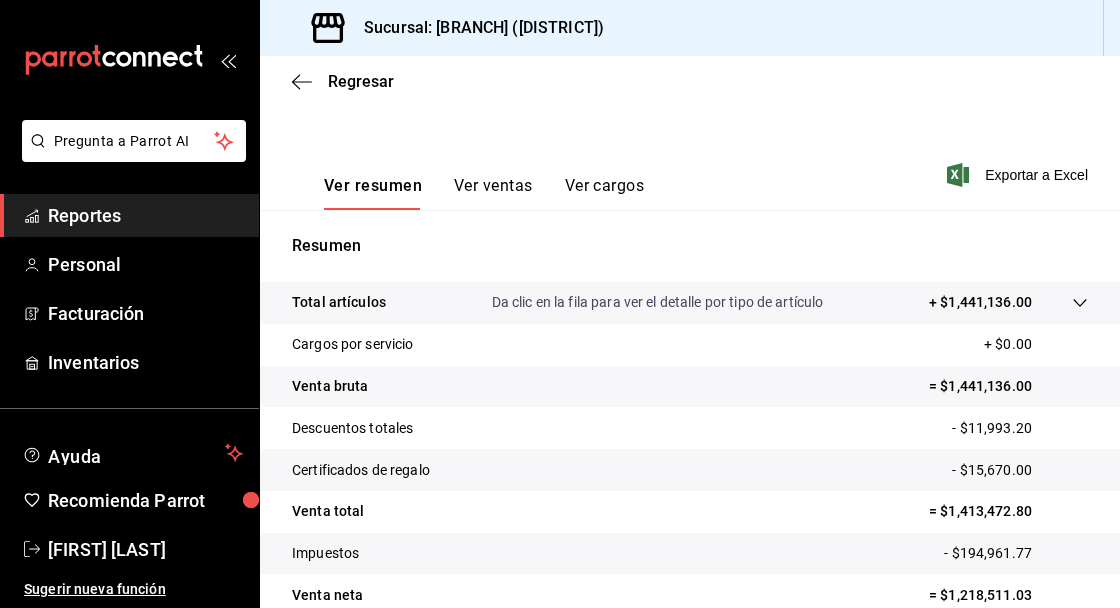 type 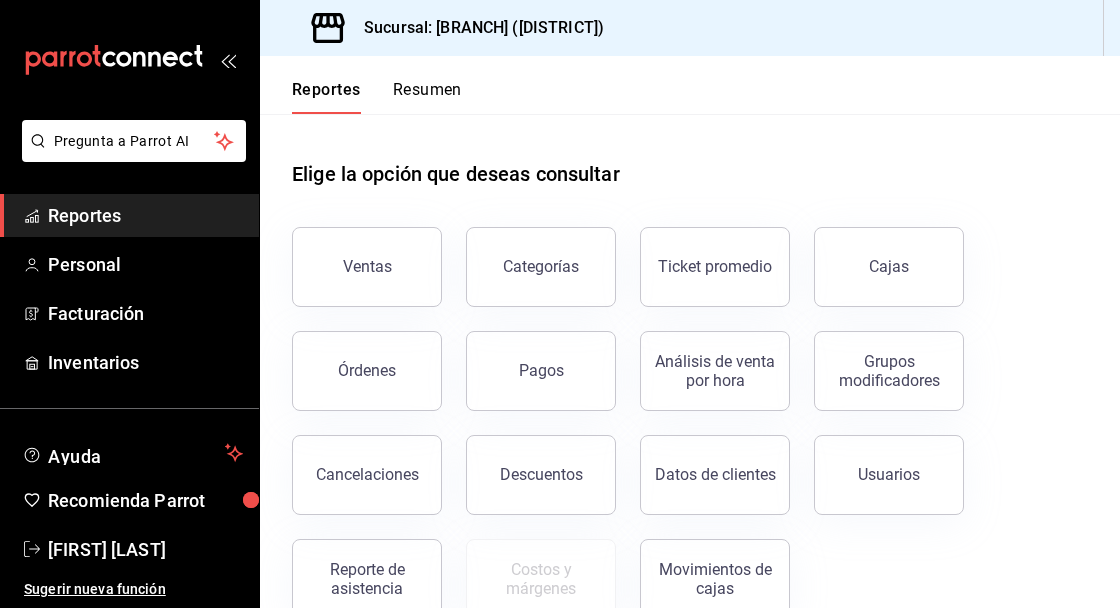 click on "Ventas" at bounding box center (367, 266) 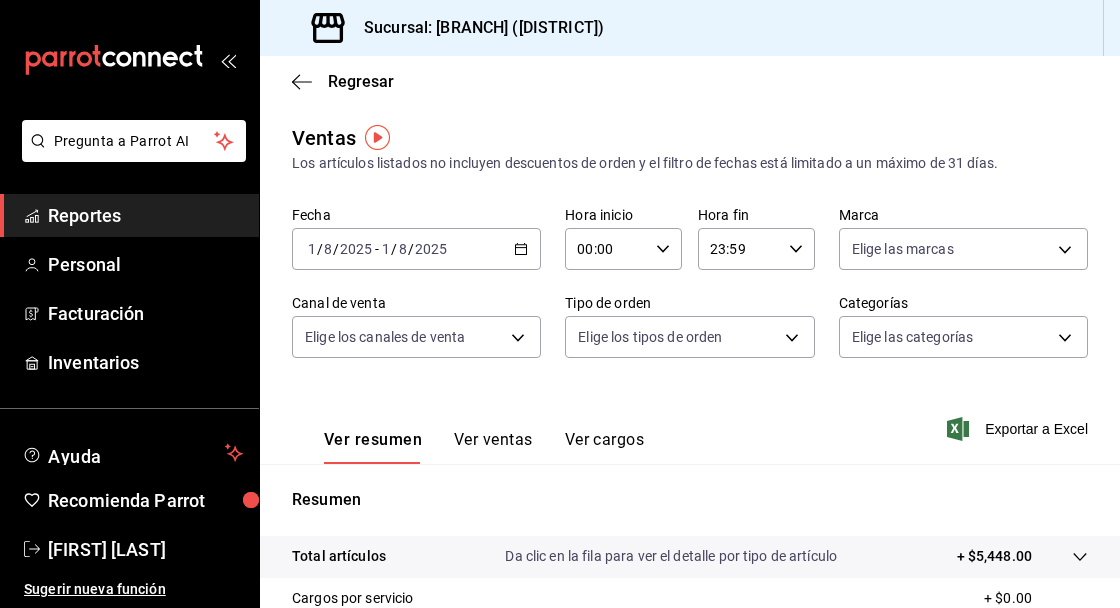 click on "Reportes" at bounding box center [145, 215] 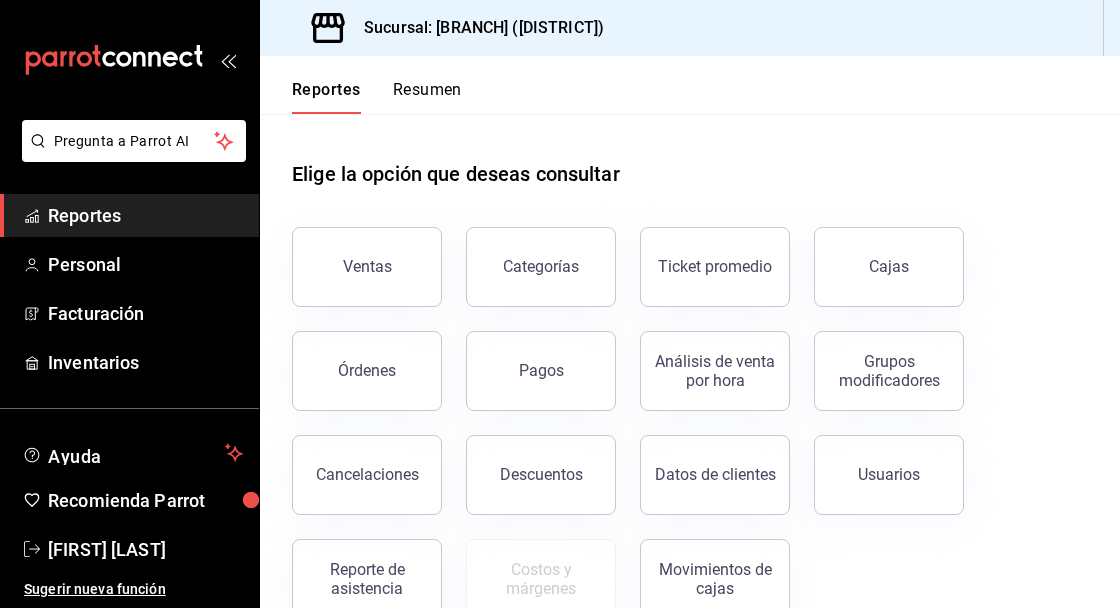 click on "Descuentos" at bounding box center [541, 474] 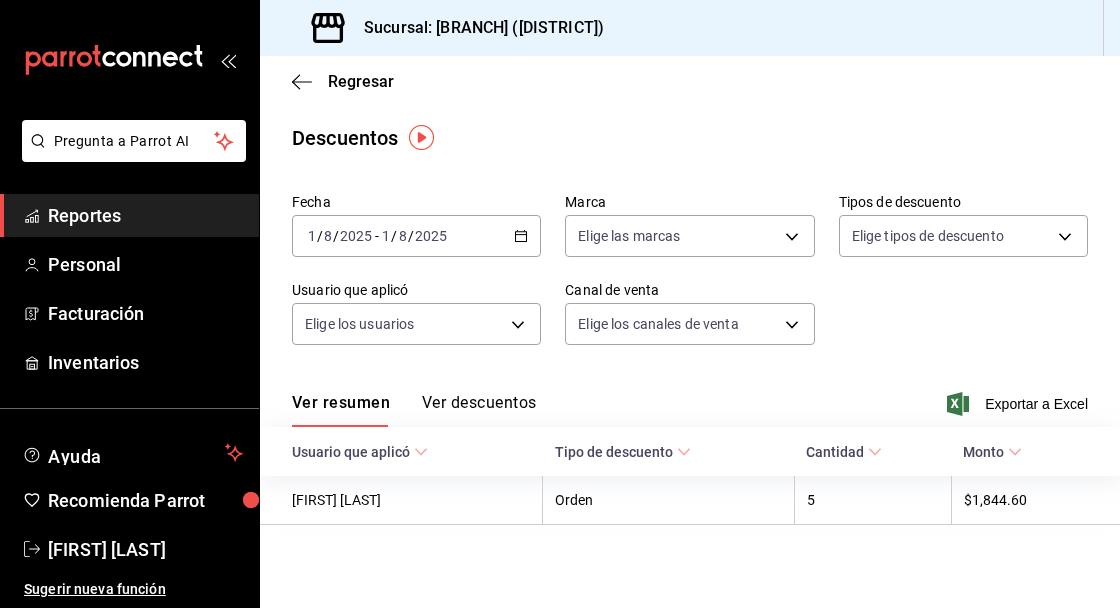 click 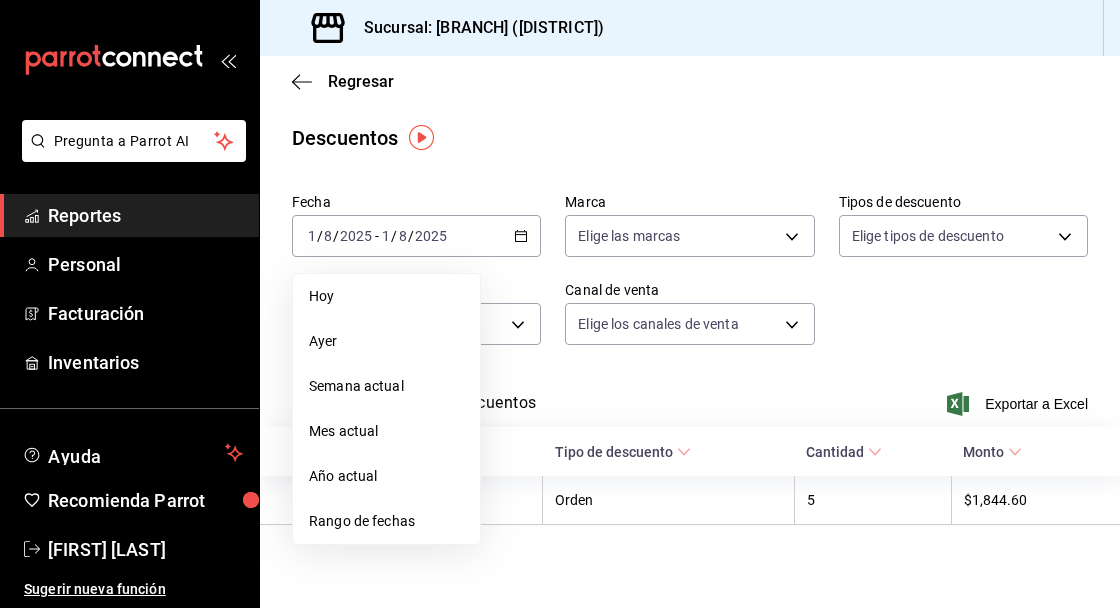 click on "Rango de fechas" at bounding box center [386, 521] 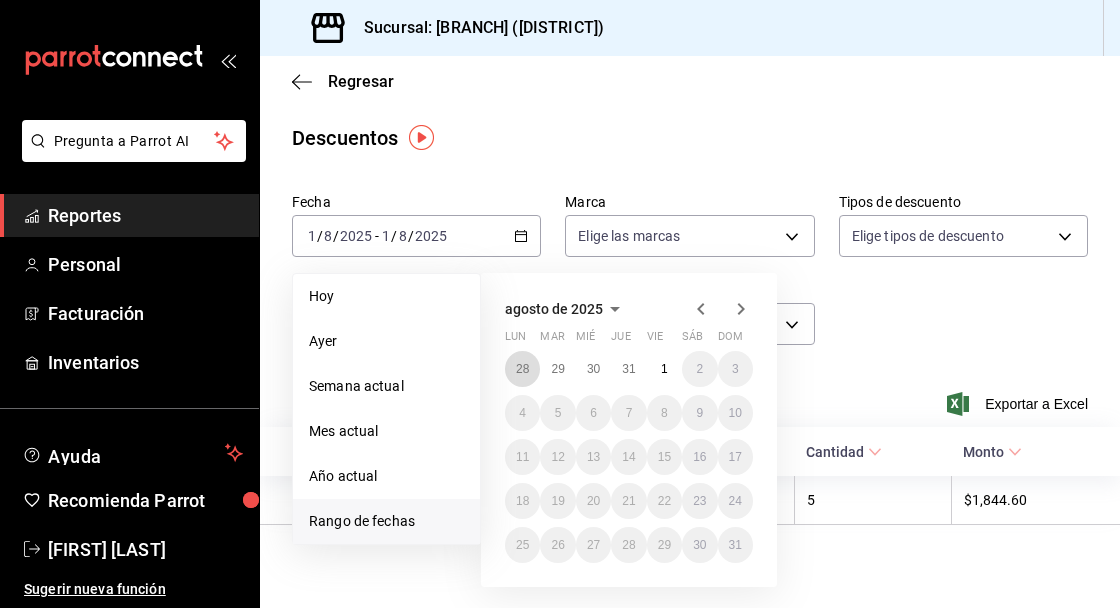 click on "28" at bounding box center [522, 369] 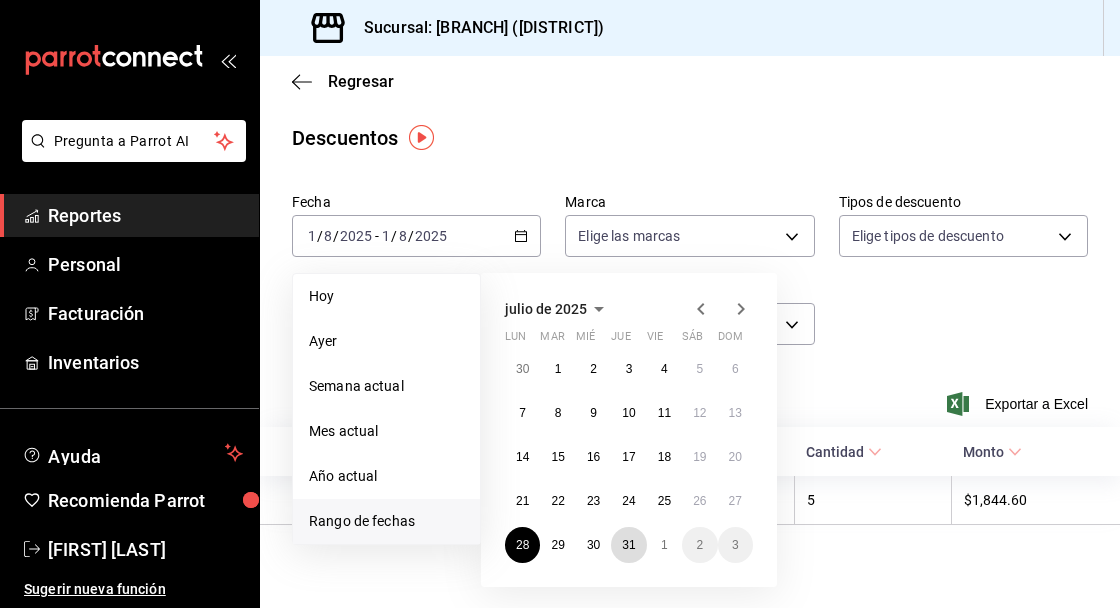 click on "31" at bounding box center [628, 545] 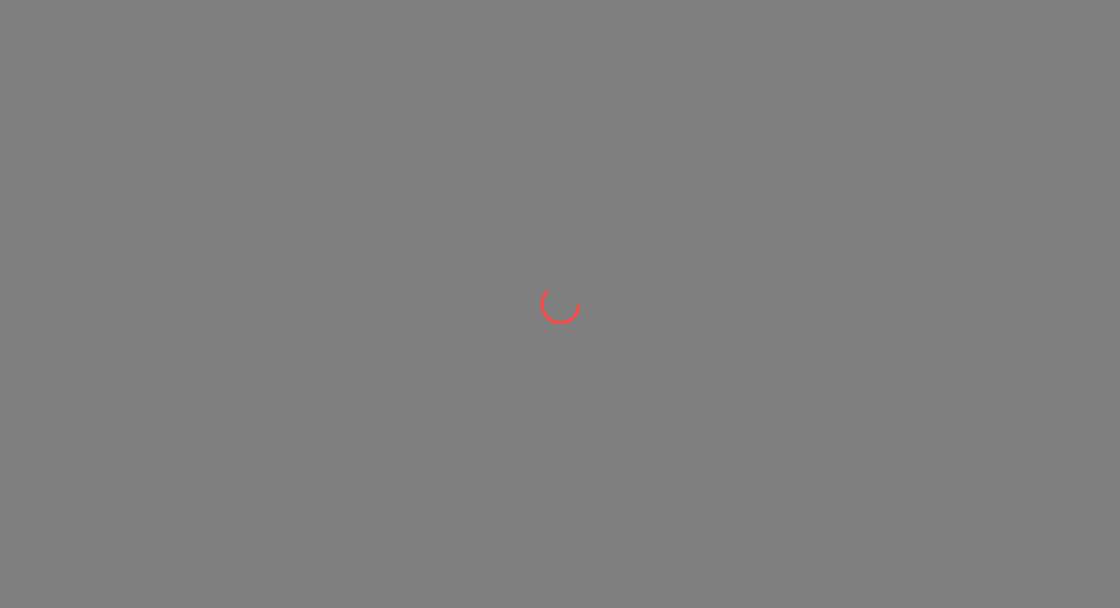 scroll, scrollTop: 0, scrollLeft: 0, axis: both 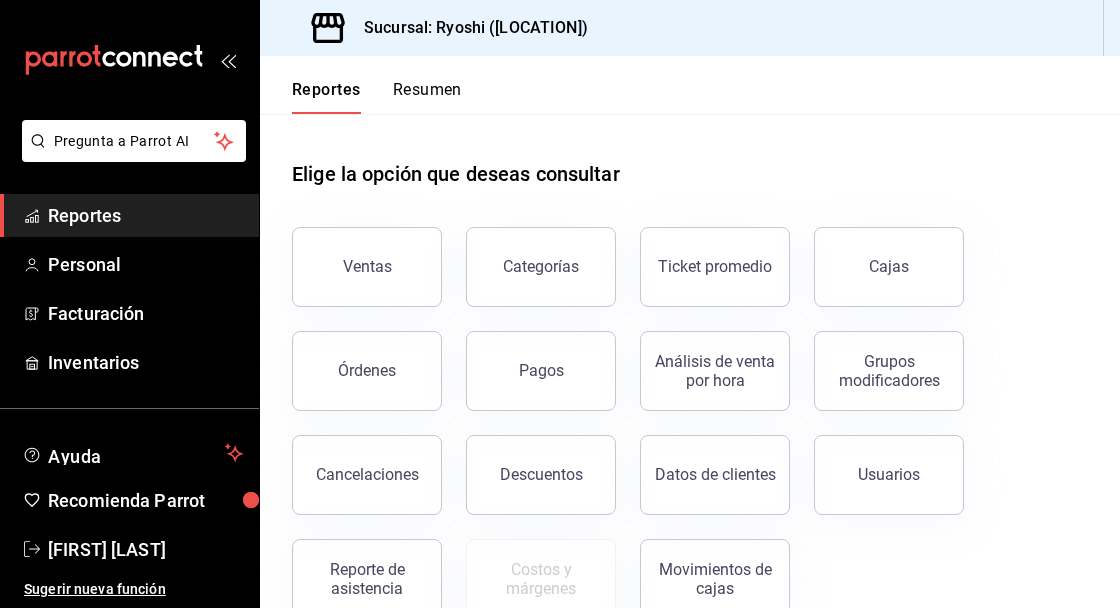 click on "Descuentos" at bounding box center [541, 475] 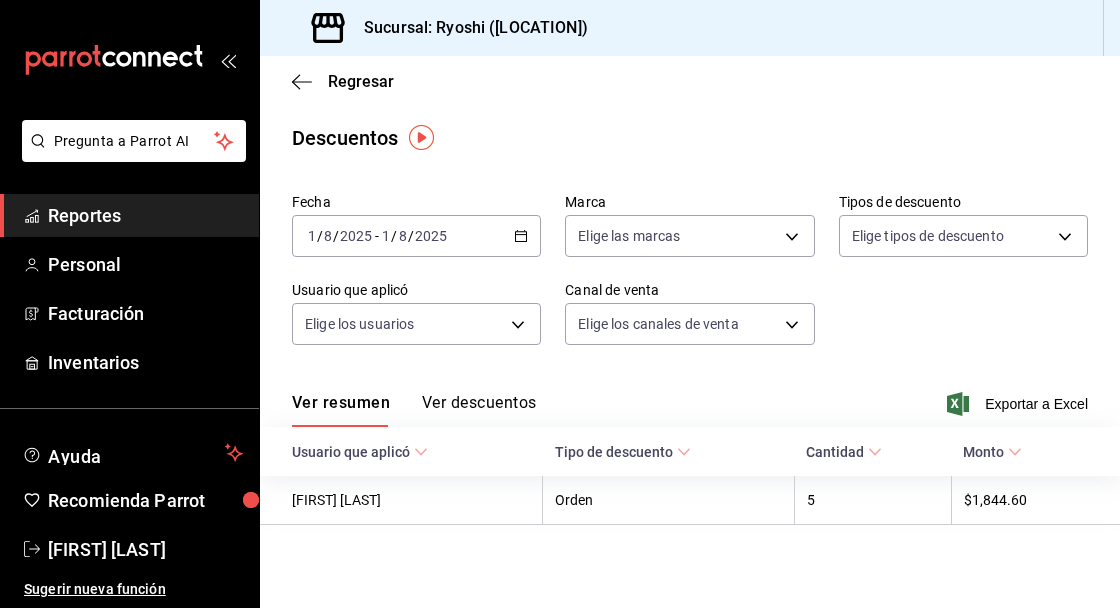 click 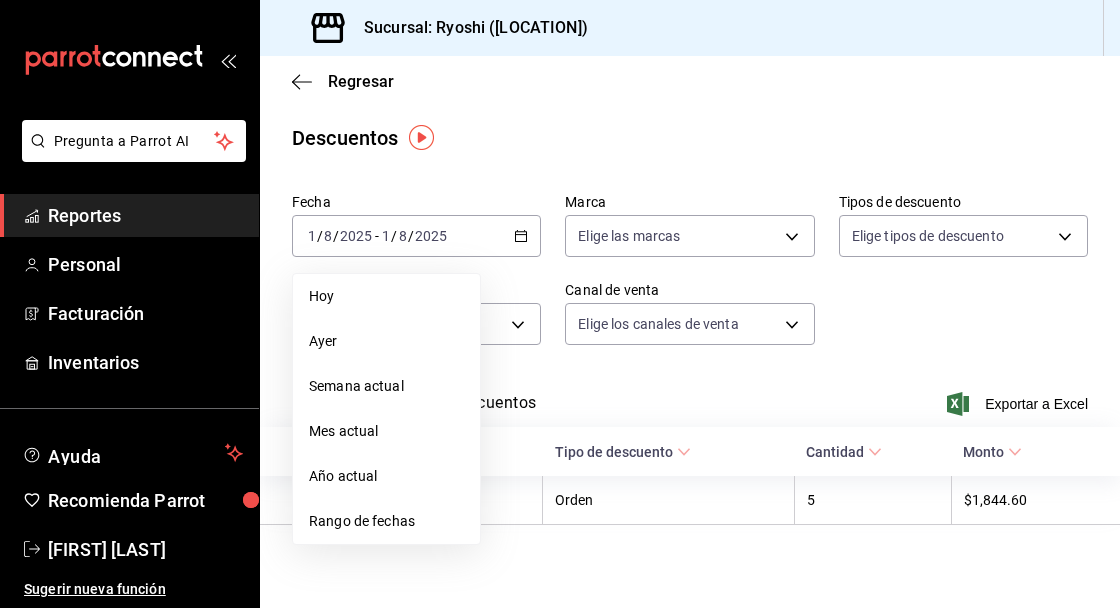 click on "Rango de fechas" at bounding box center [386, 521] 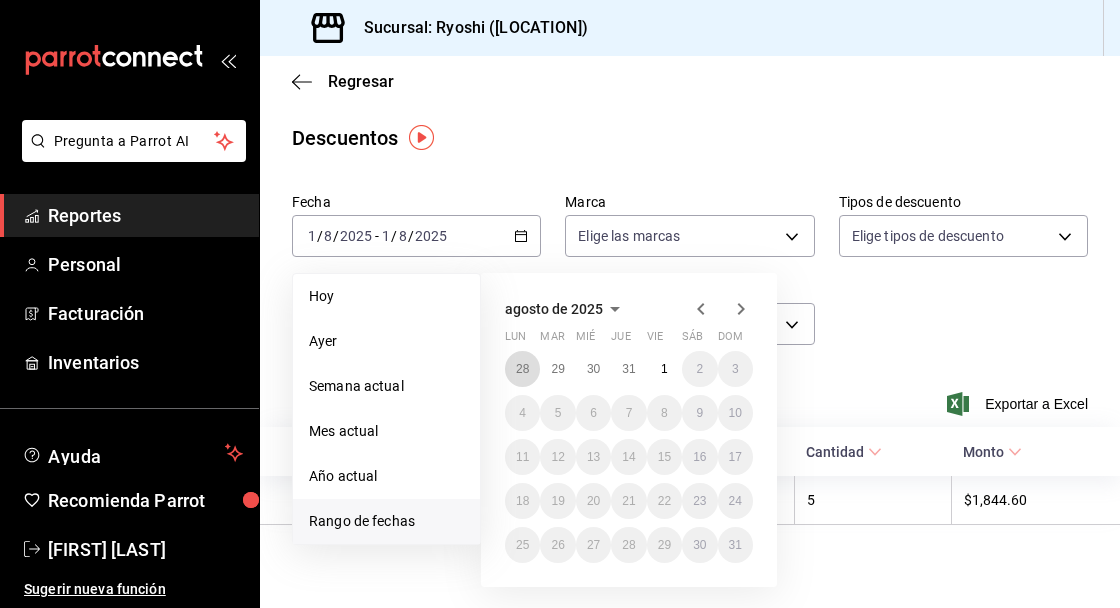 click on "28" at bounding box center (522, 369) 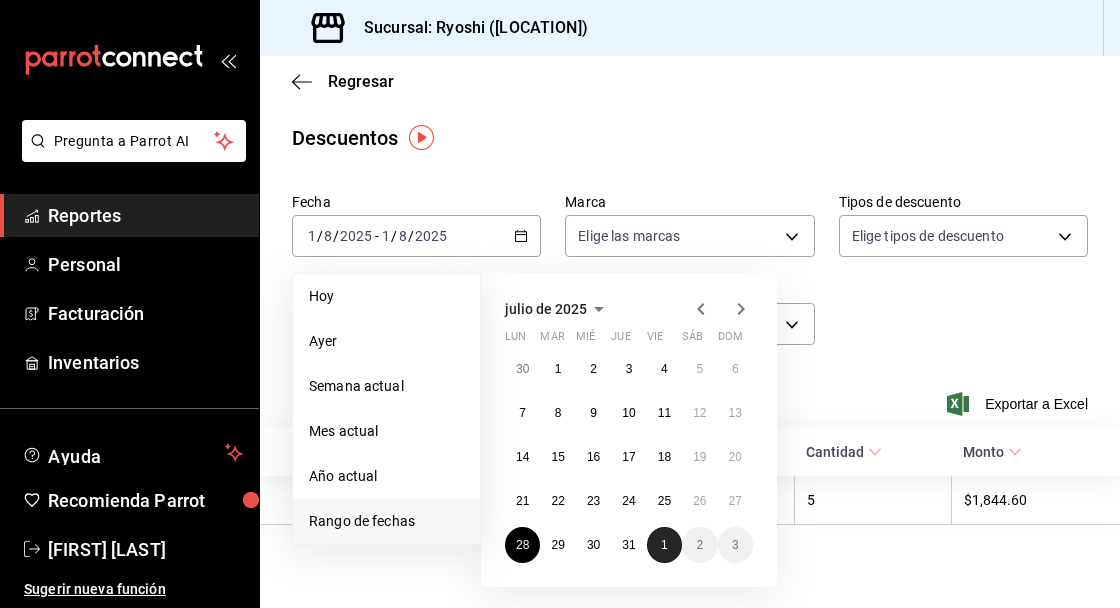 click on "1" at bounding box center (664, 545) 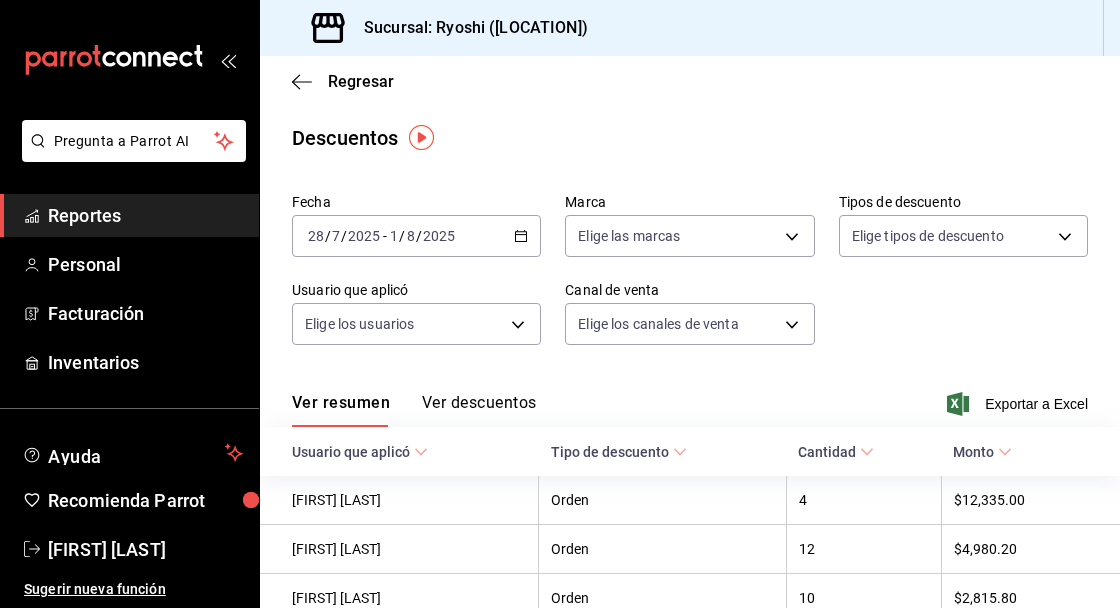 click 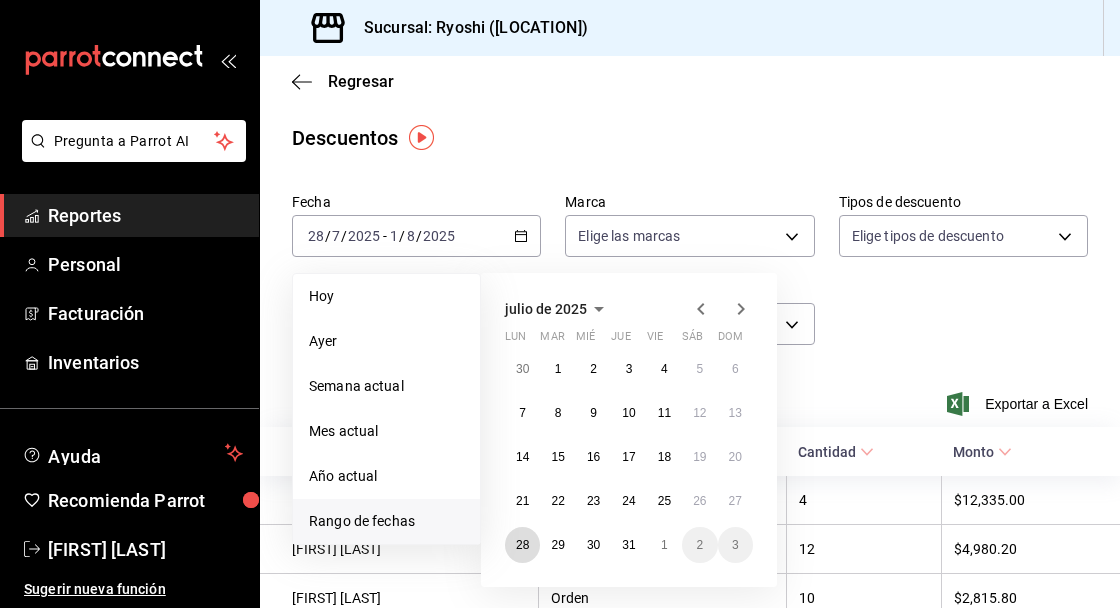 click on "28" at bounding box center [522, 545] 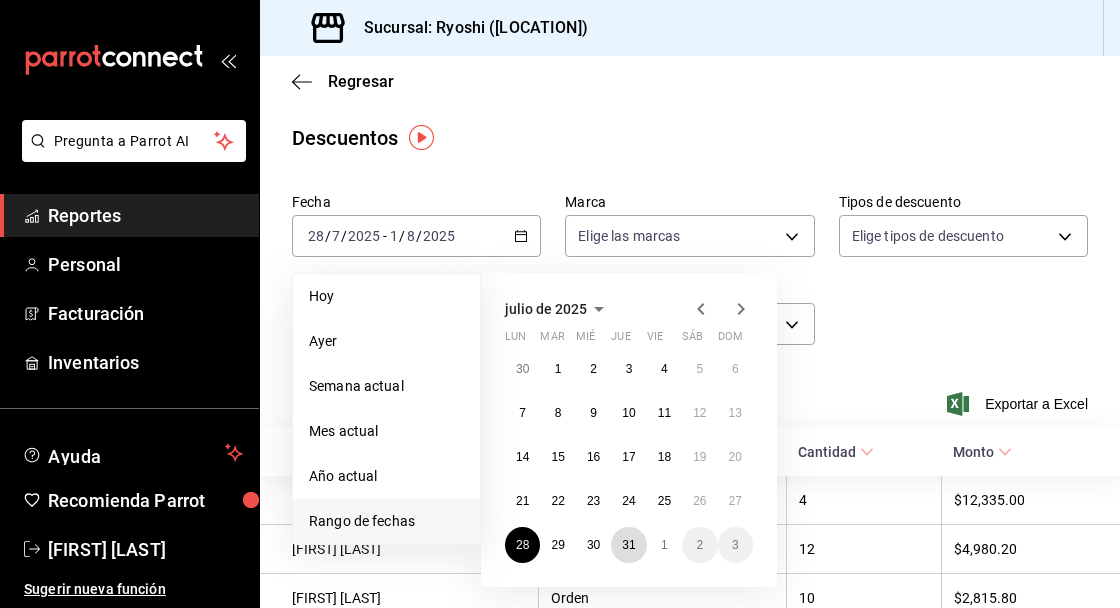 click on "31" at bounding box center (628, 545) 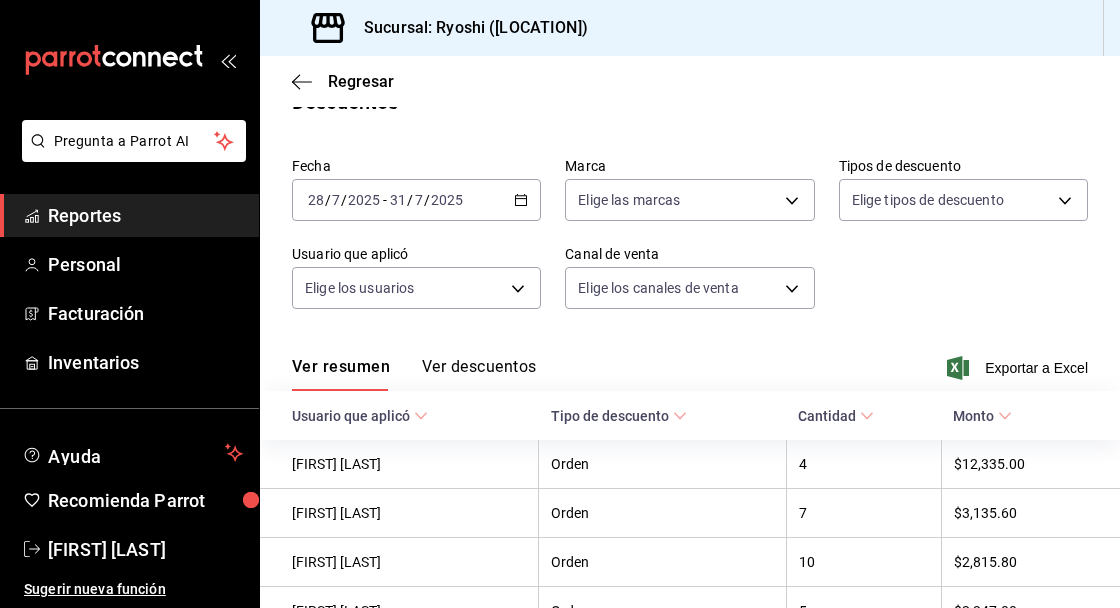 scroll, scrollTop: 0, scrollLeft: 0, axis: both 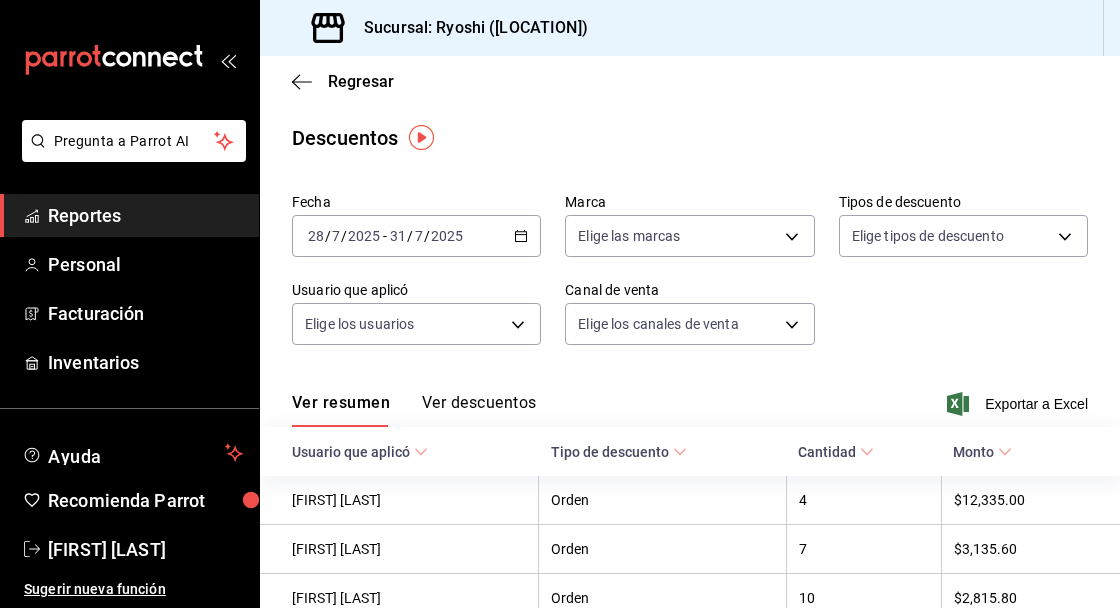 click on "Ver descuentos" at bounding box center [479, 410] 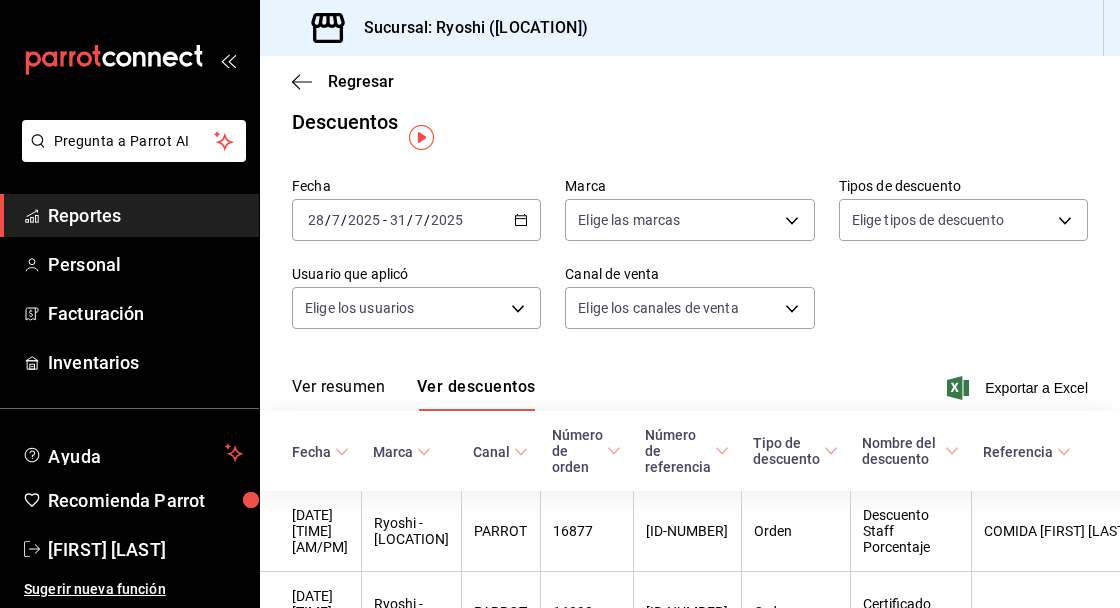 scroll, scrollTop: 0, scrollLeft: 0, axis: both 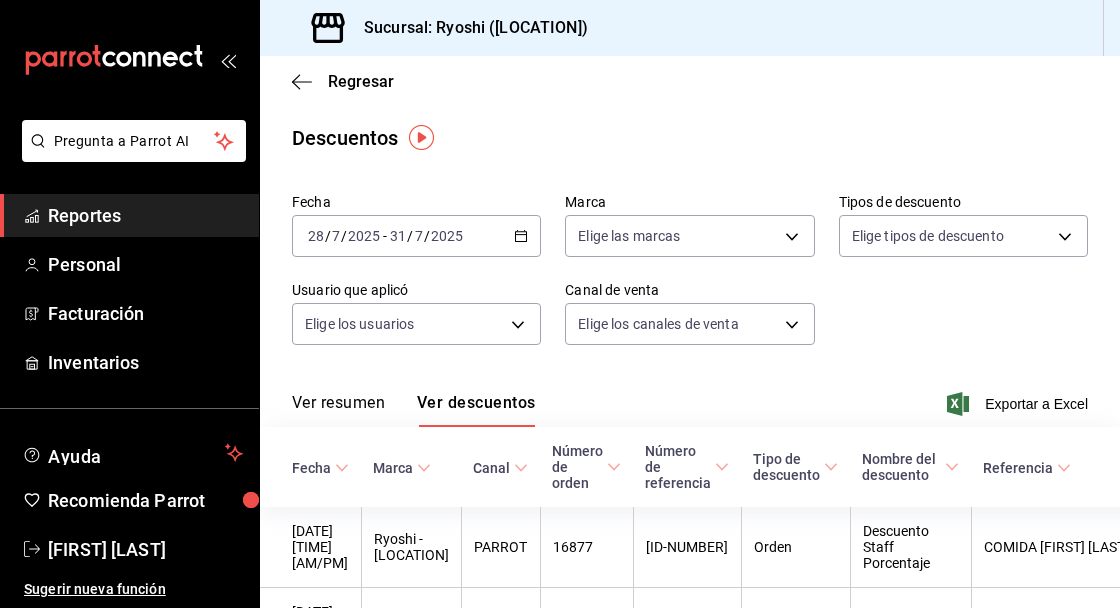click on "Ver resumen" at bounding box center (338, 410) 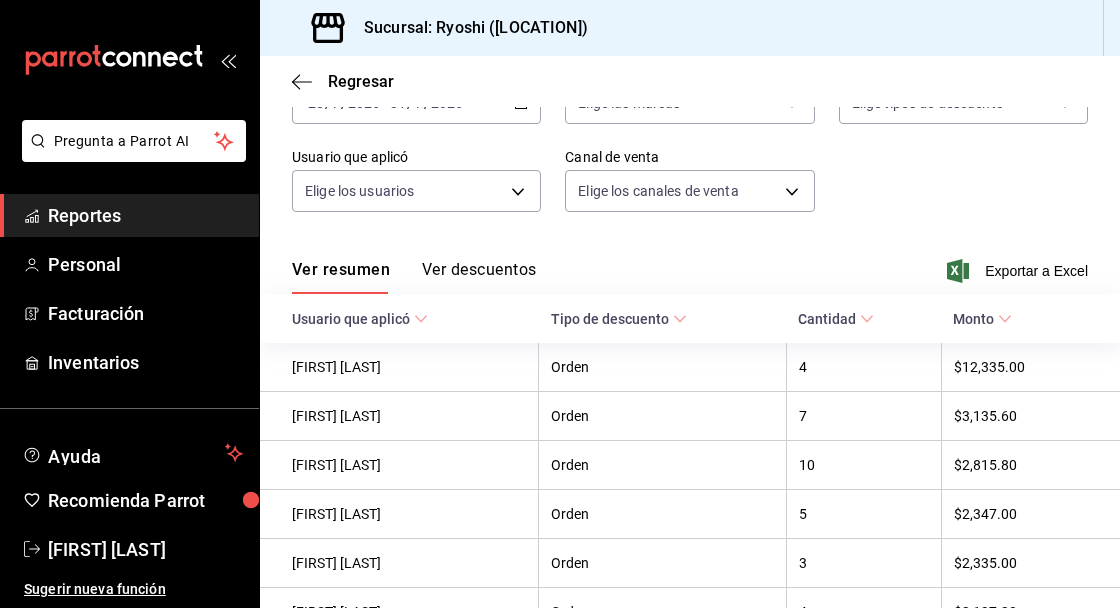 scroll, scrollTop: 135, scrollLeft: 0, axis: vertical 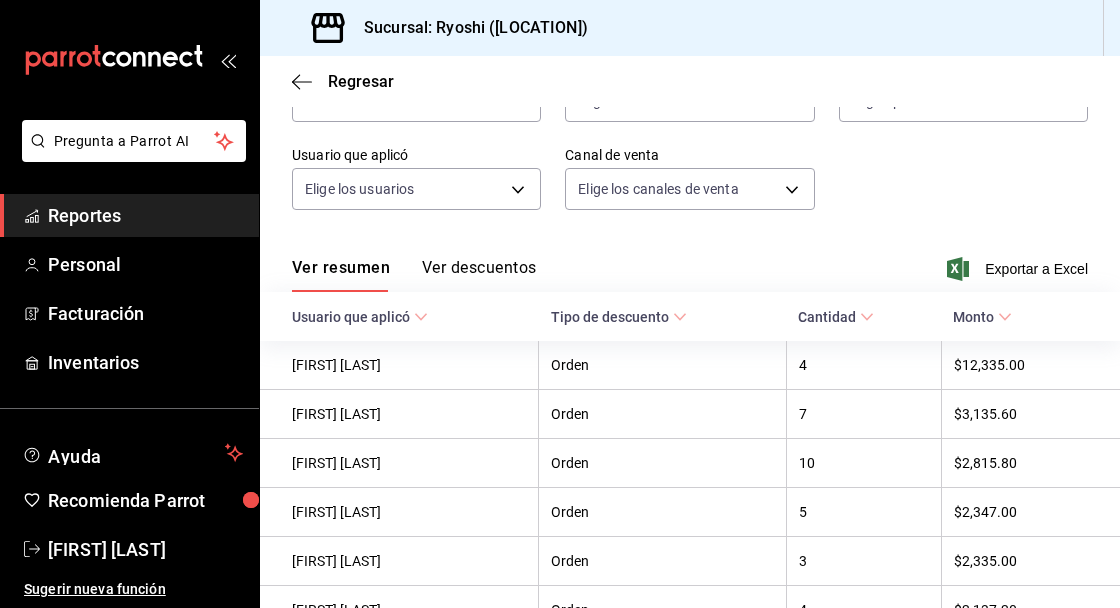 click on "Exportar a Excel" at bounding box center (1019, 269) 